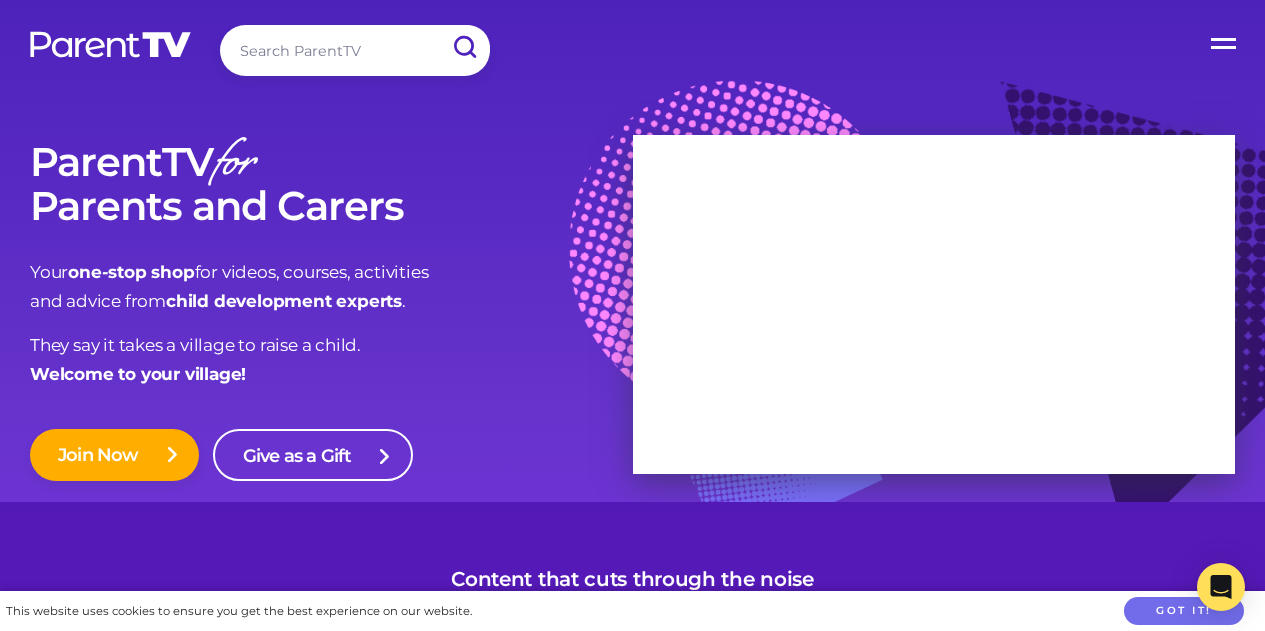 scroll, scrollTop: 539, scrollLeft: 0, axis: vertical 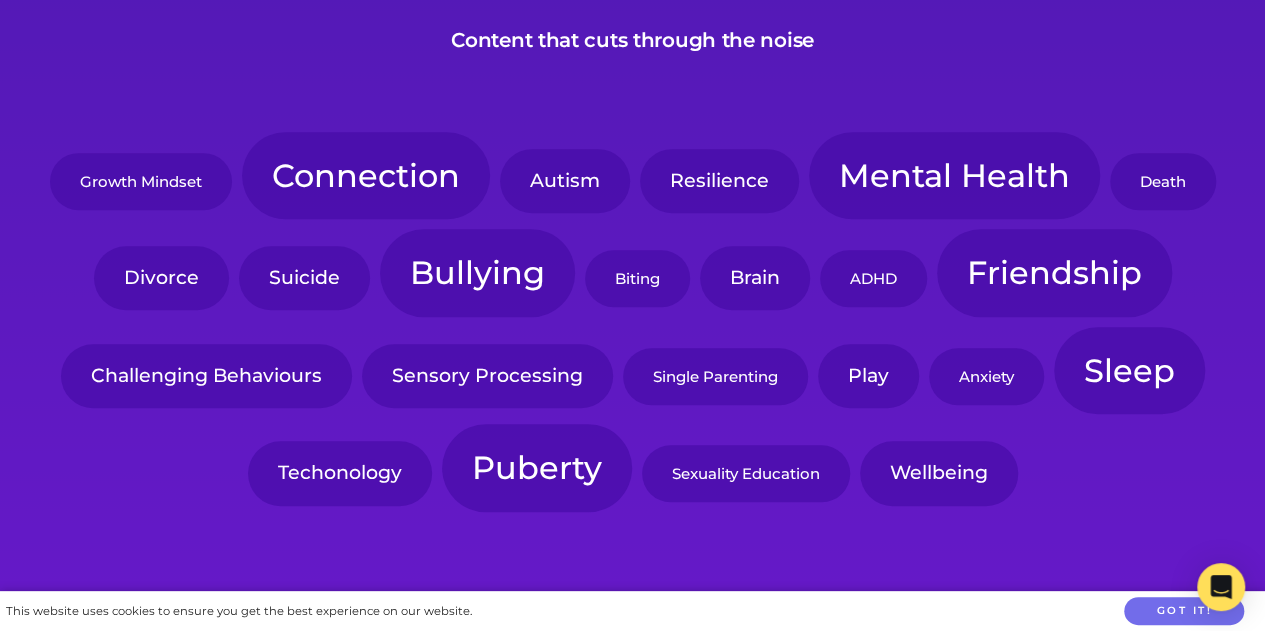 click on "ADHD" at bounding box center [873, 278] 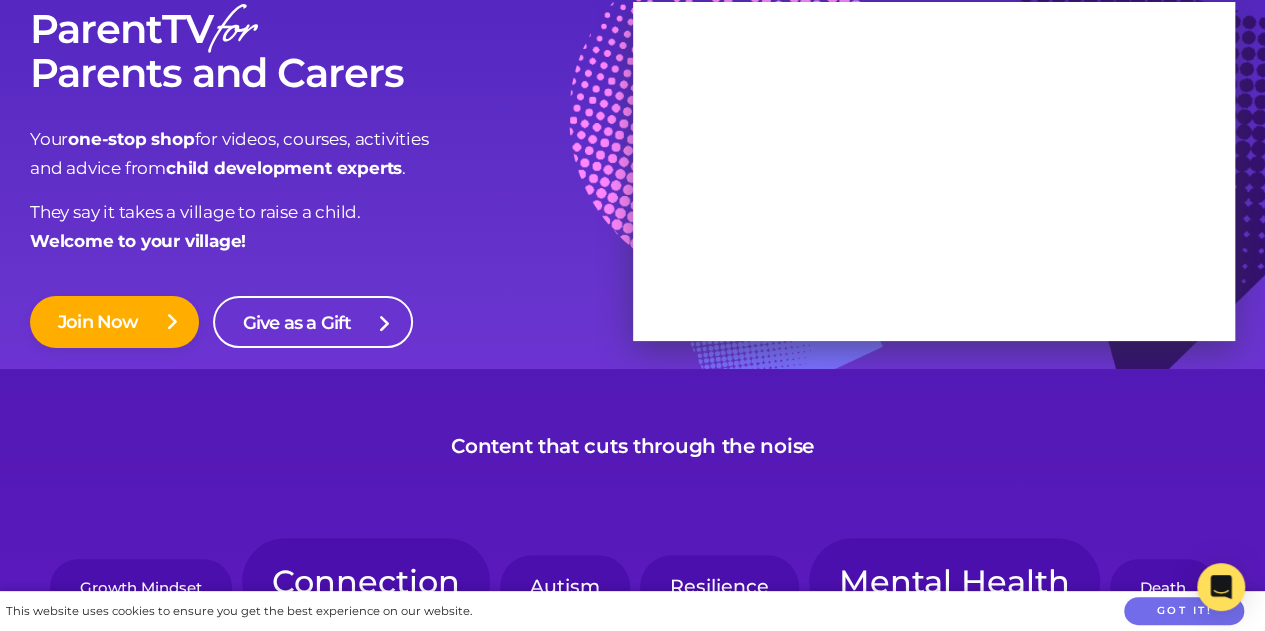scroll, scrollTop: 0, scrollLeft: 0, axis: both 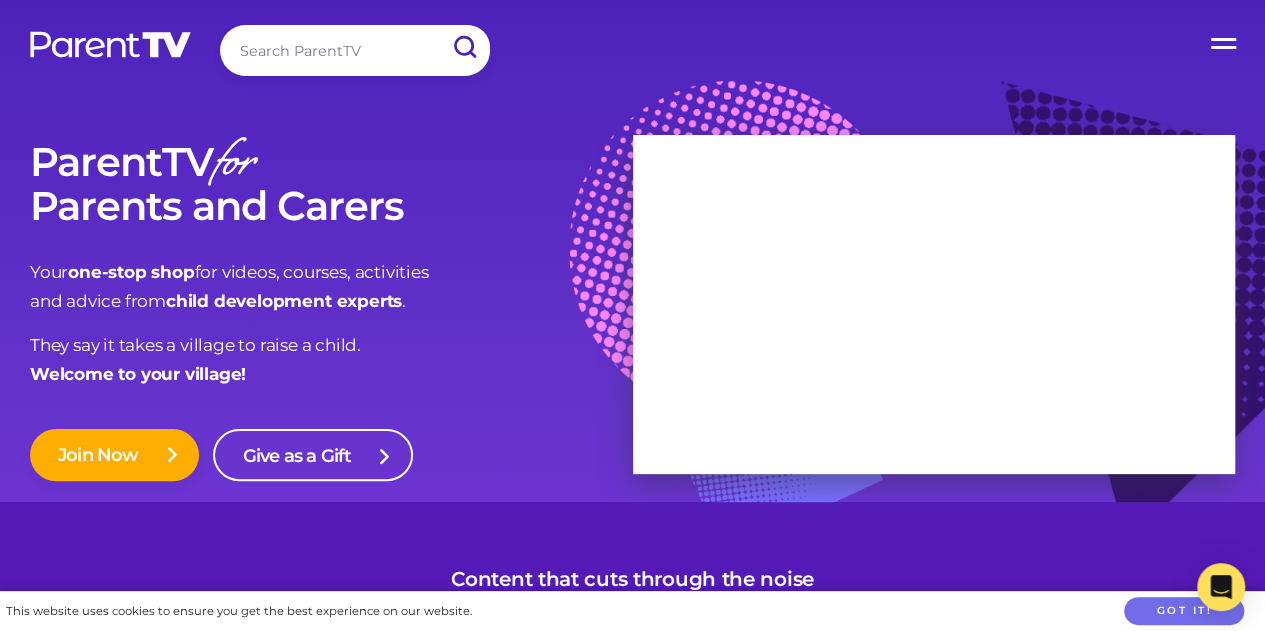 click on "Open Menu" at bounding box center (1225, 40) 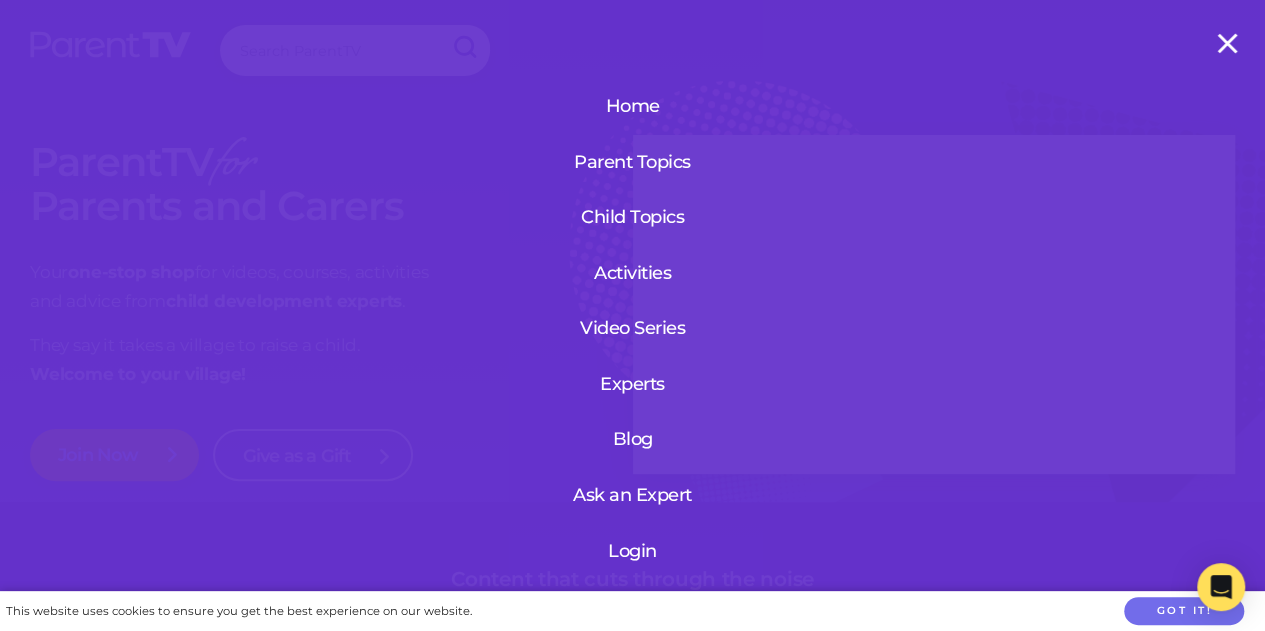 click on "Login" at bounding box center (632, 551) 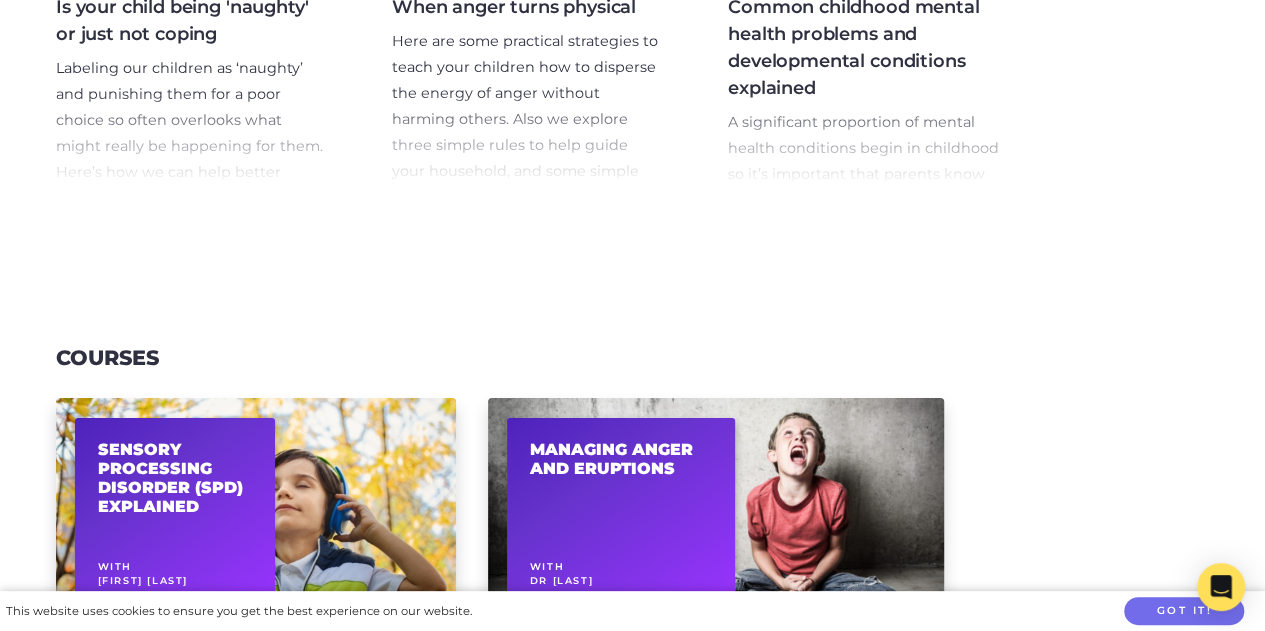 scroll, scrollTop: 1423, scrollLeft: 0, axis: vertical 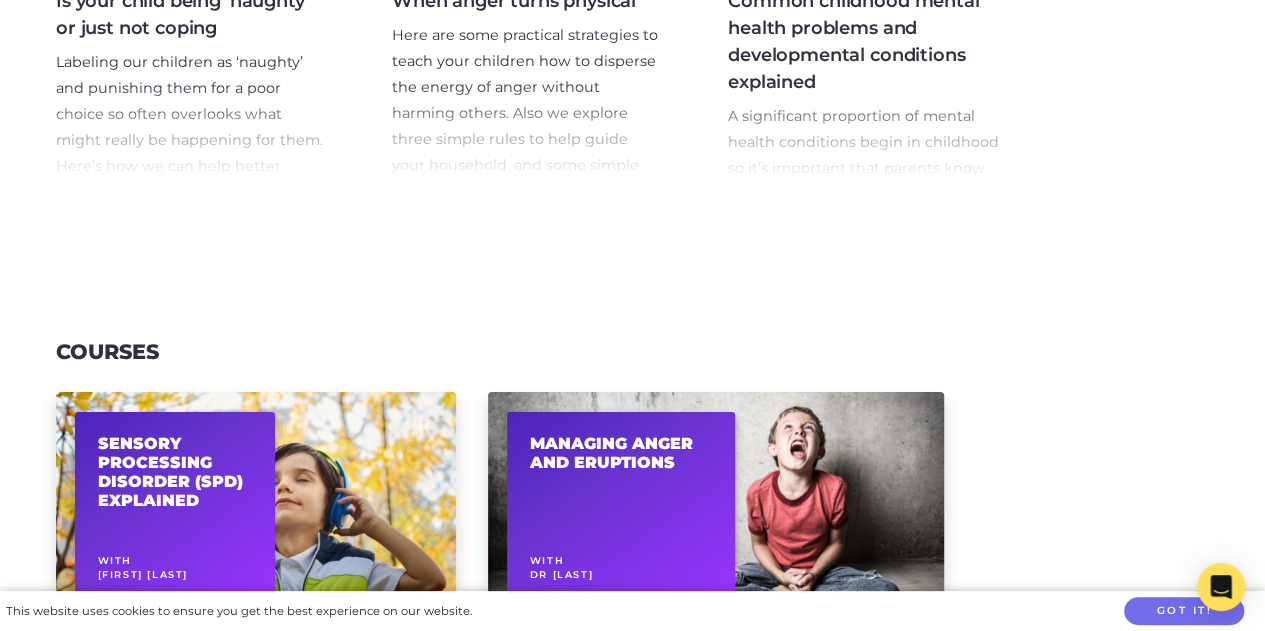 click on "Videos Signs and Symptoms of ADHD (Attention deficit hyperactivity disorder) - Part 1 This 2 part video series covers the signs of ADHD, the natural history of executive functions, and when an intervention may be required.
Treatment and diagnosis of ADHD (Attention deficit hyperactivity disorder) This 2 part video series covers the signs of ADHD, the natural history of executive functions, and when an intervention may be required.
Signs and symptoms of ADHD (Attention deficit hyperactivity disorder) This Two part video series covers the signs of ADHD, the natural history of executive functions, and when an intervention may be required.
Helping your child regulate their emotions in the playground
Using Rhythm to Manage Hyperactivity Music Therapist [FIRST] talks about how we can use music to encourage the change in a child’s behaviour. This is particularly useful for children who are experiencing hyperactivity.
Watch video on Understanding Hyperactivity." at bounding box center [632, -409] 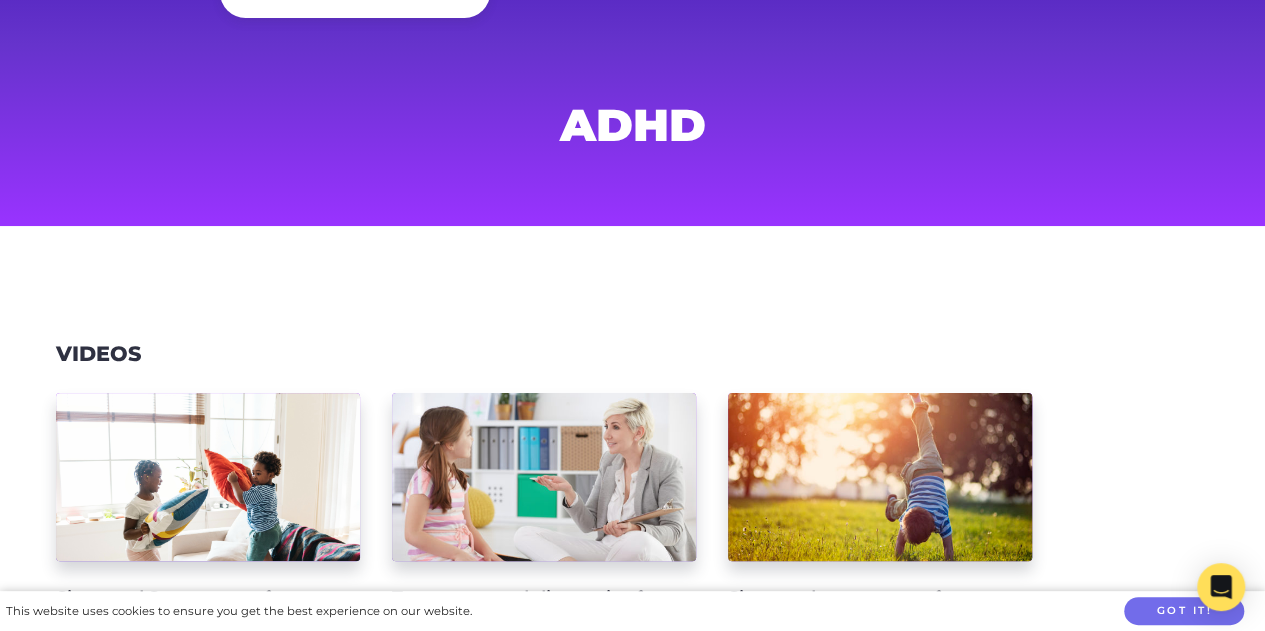 scroll, scrollTop: 0, scrollLeft: 0, axis: both 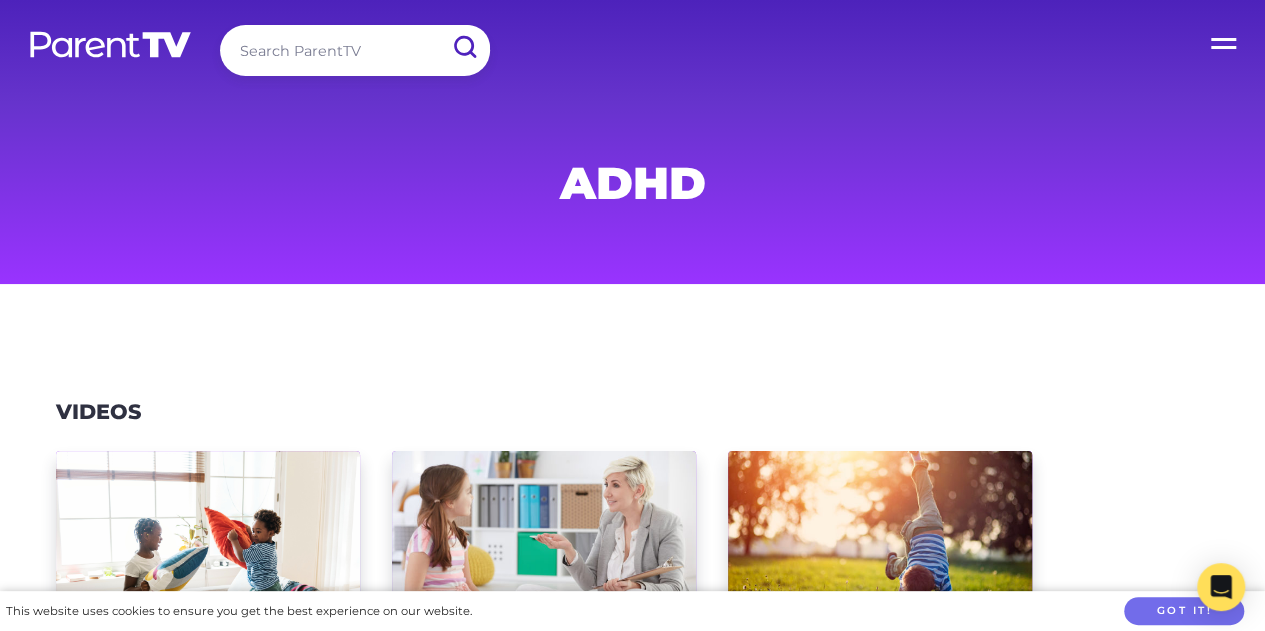 click on "Open Menu" at bounding box center [1225, 40] 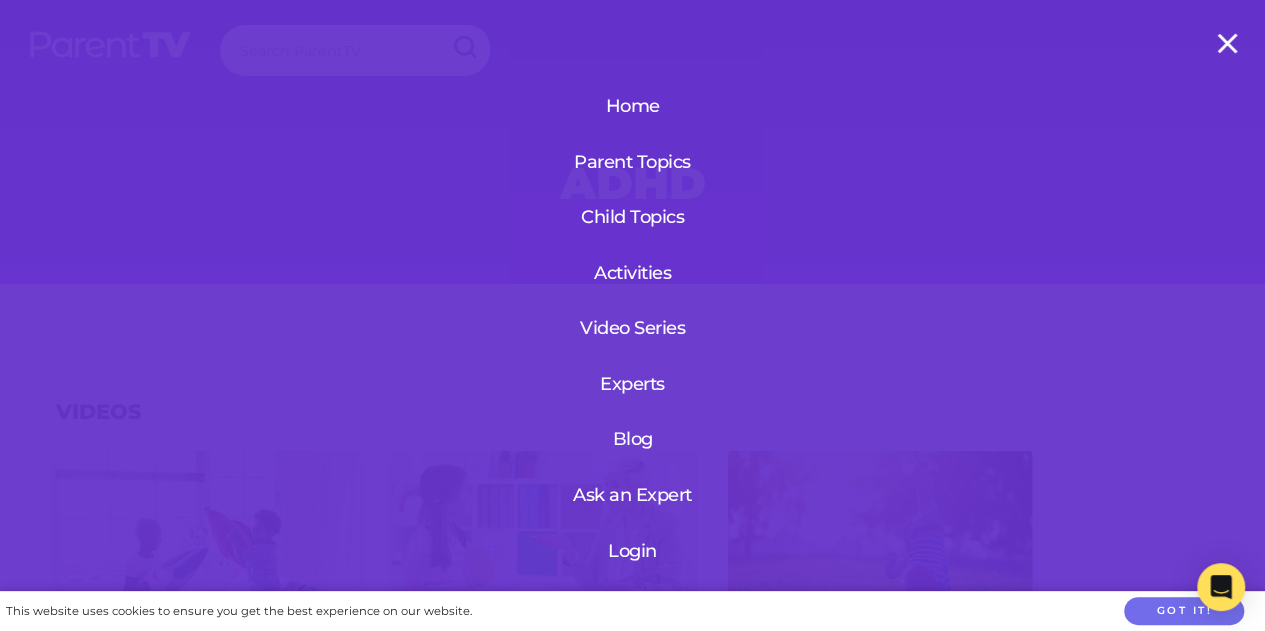click on "Activities" at bounding box center [632, 273] 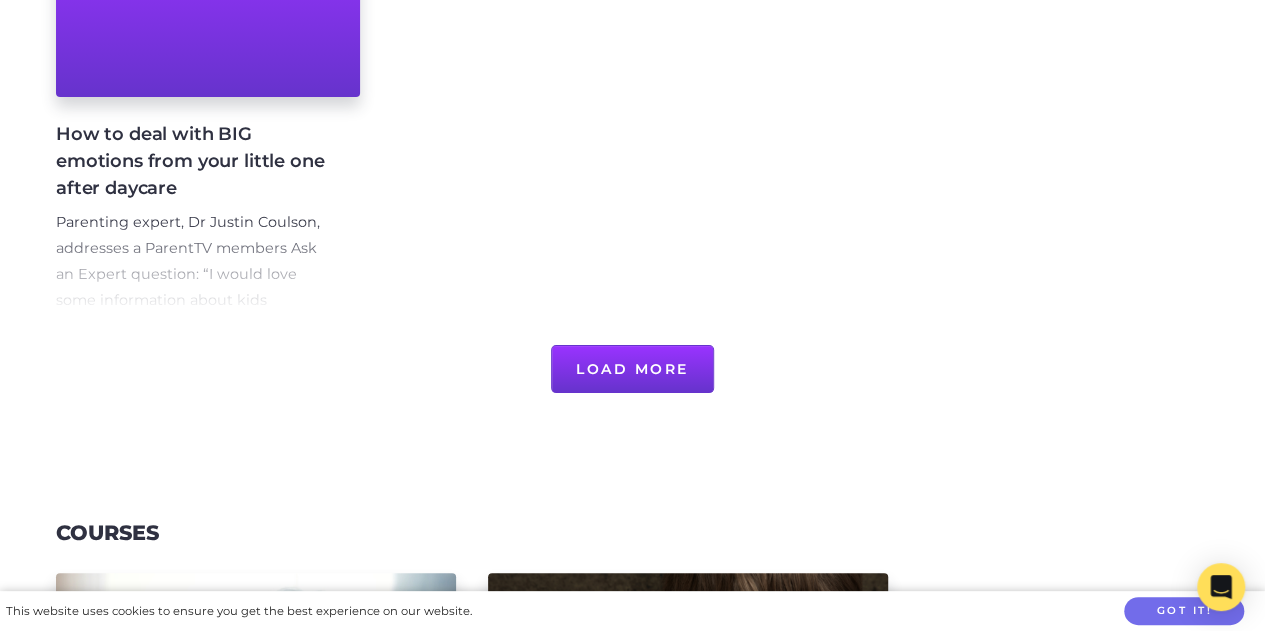 scroll, scrollTop: 1676, scrollLeft: 0, axis: vertical 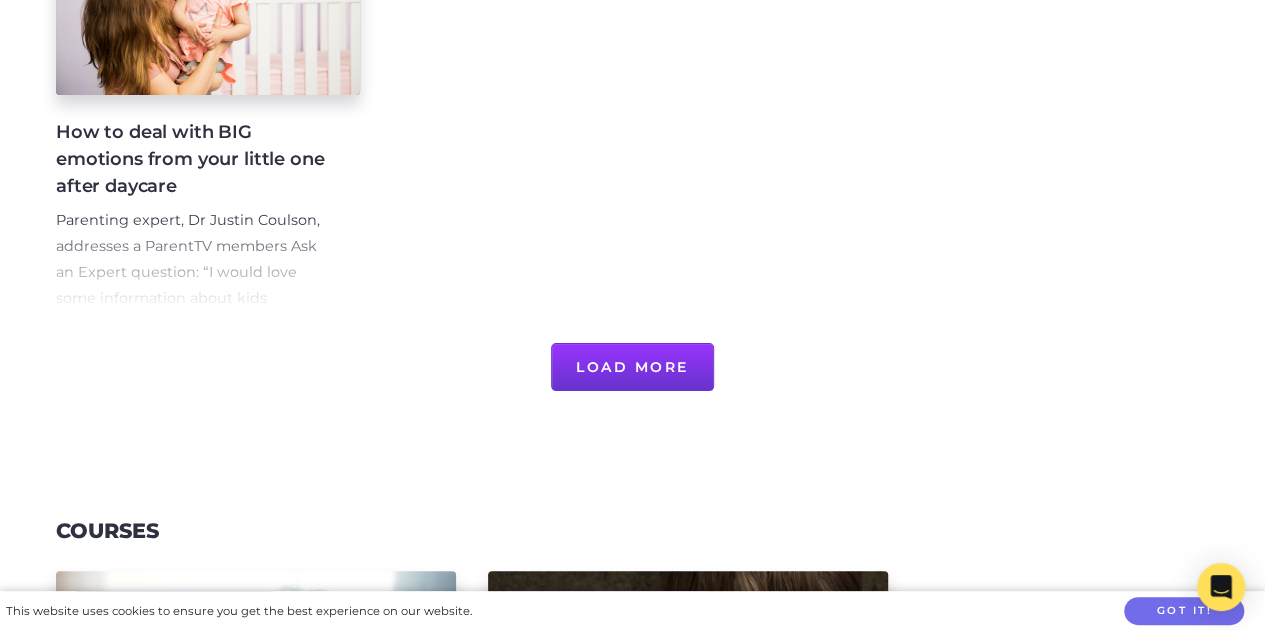 click on "Load More" at bounding box center [632, 367] 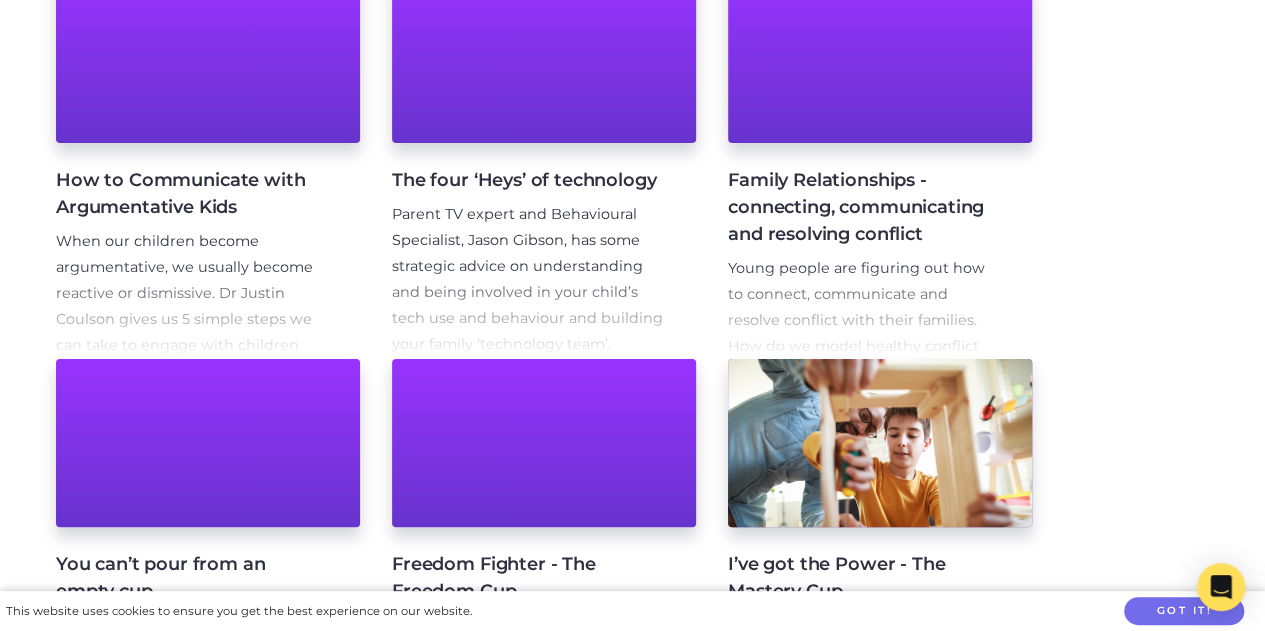 scroll, scrollTop: 2013, scrollLeft: 0, axis: vertical 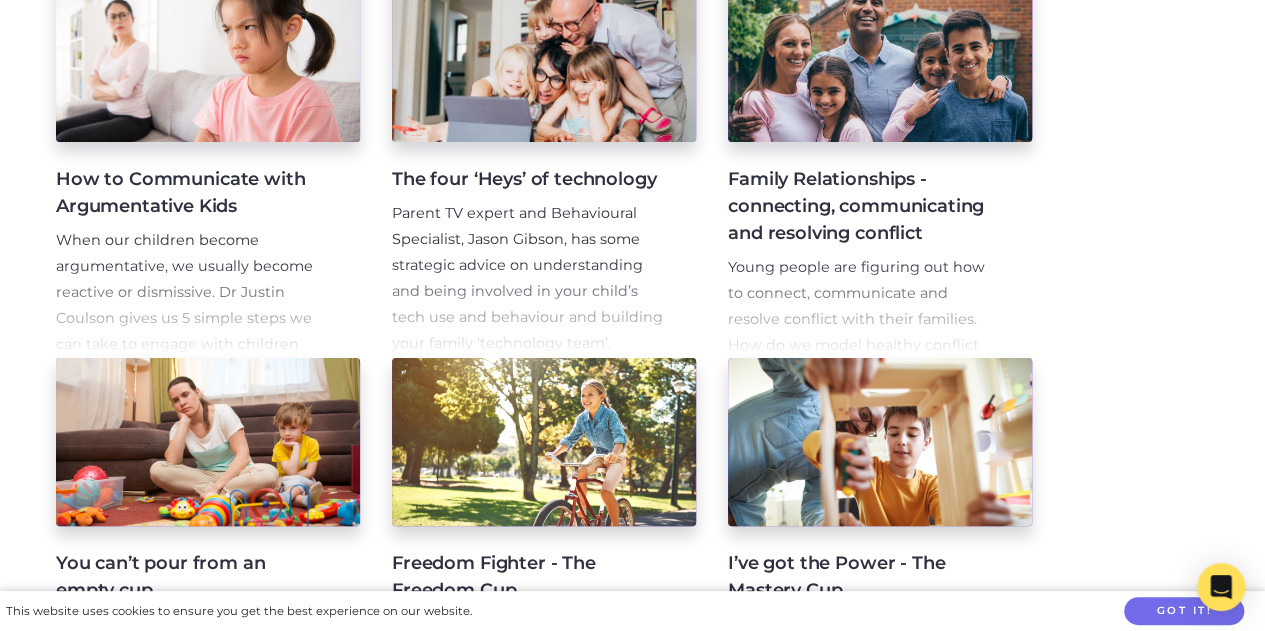 click on "How to Communicate with Argumentative Kids" at bounding box center (192, 193) 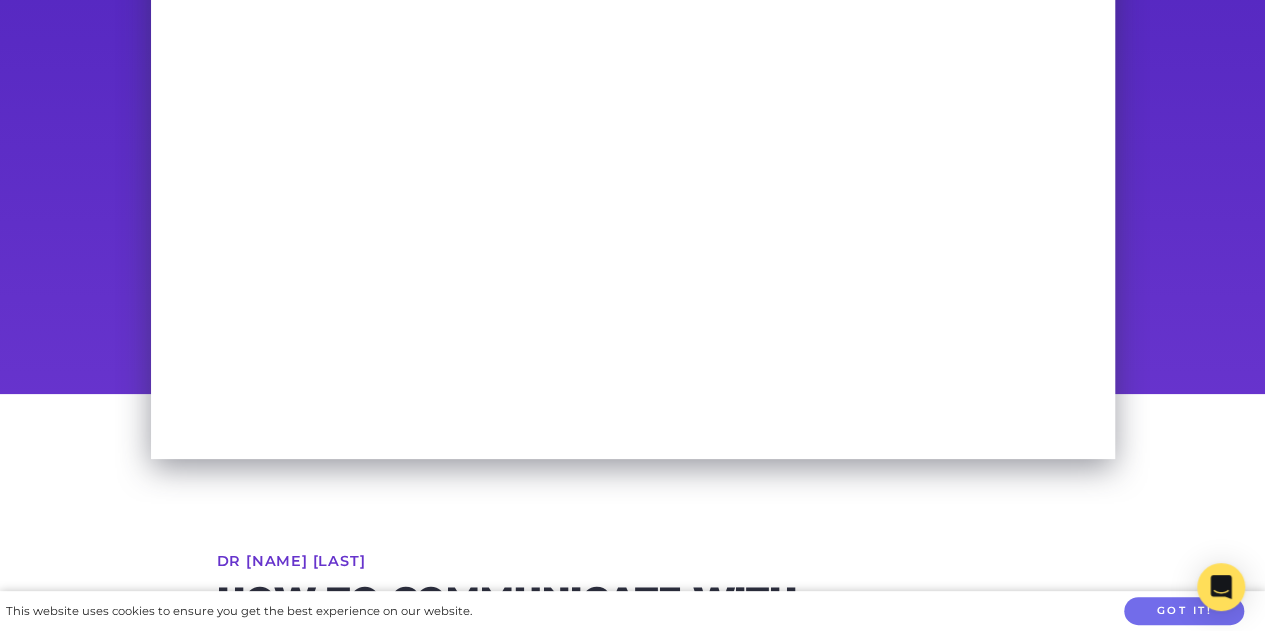scroll, scrollTop: 175, scrollLeft: 0, axis: vertical 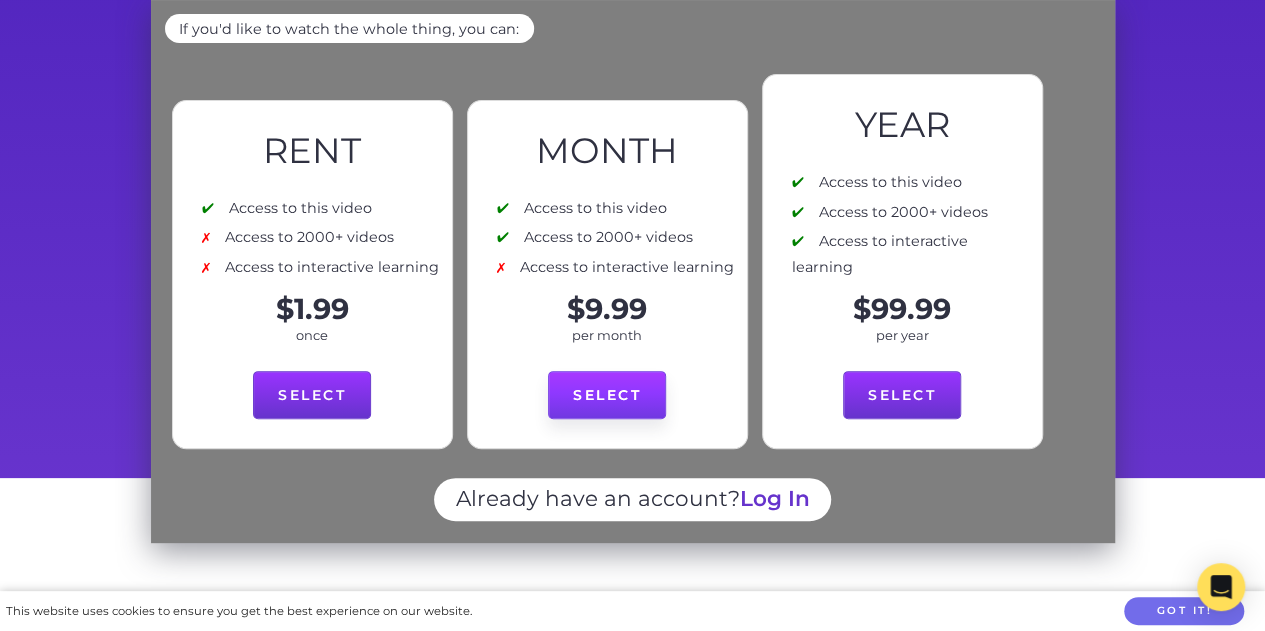 click on "Select" at bounding box center [607, 395] 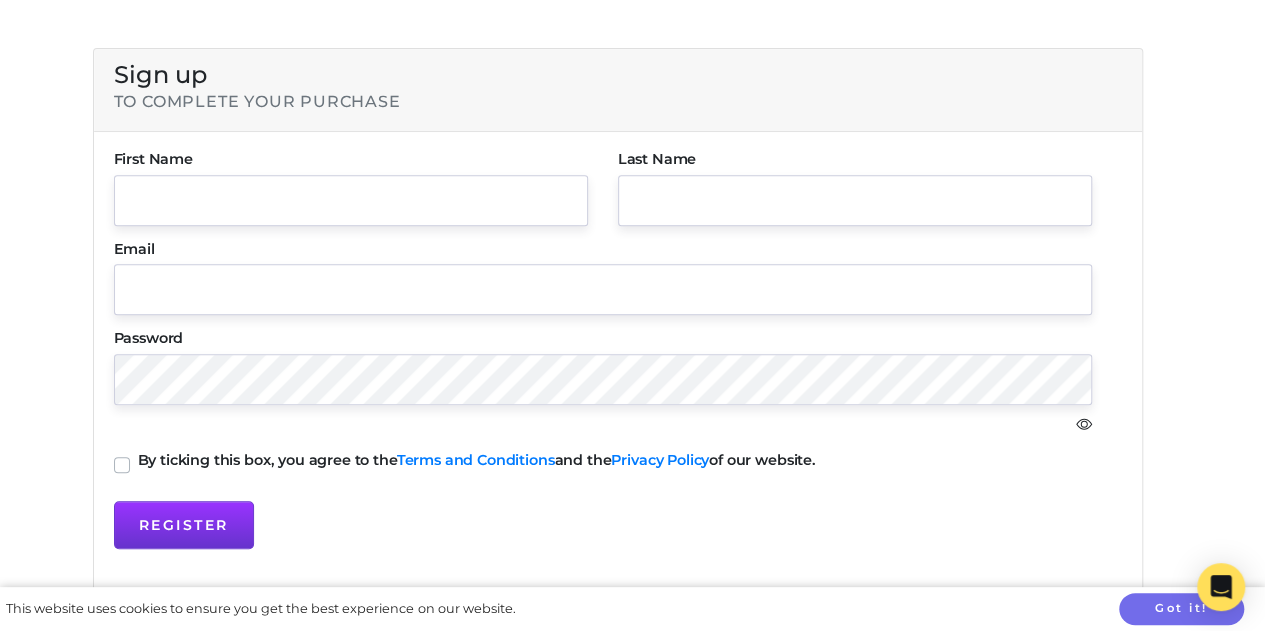scroll, scrollTop: 352, scrollLeft: 0, axis: vertical 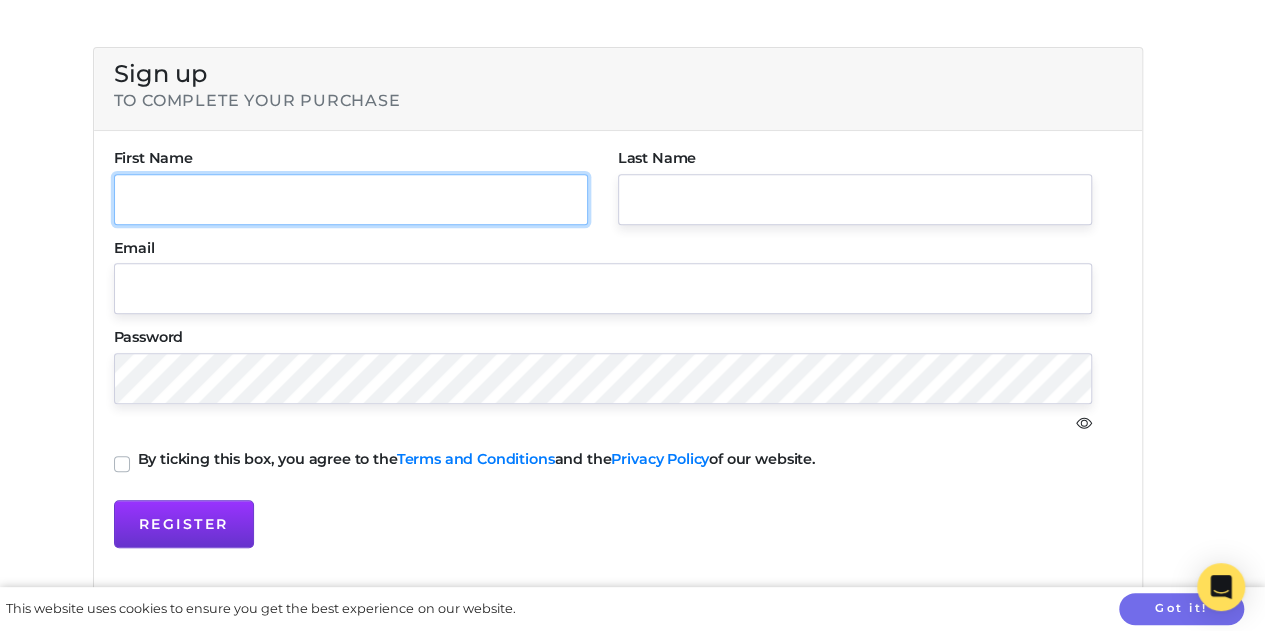 click at bounding box center [351, 199] 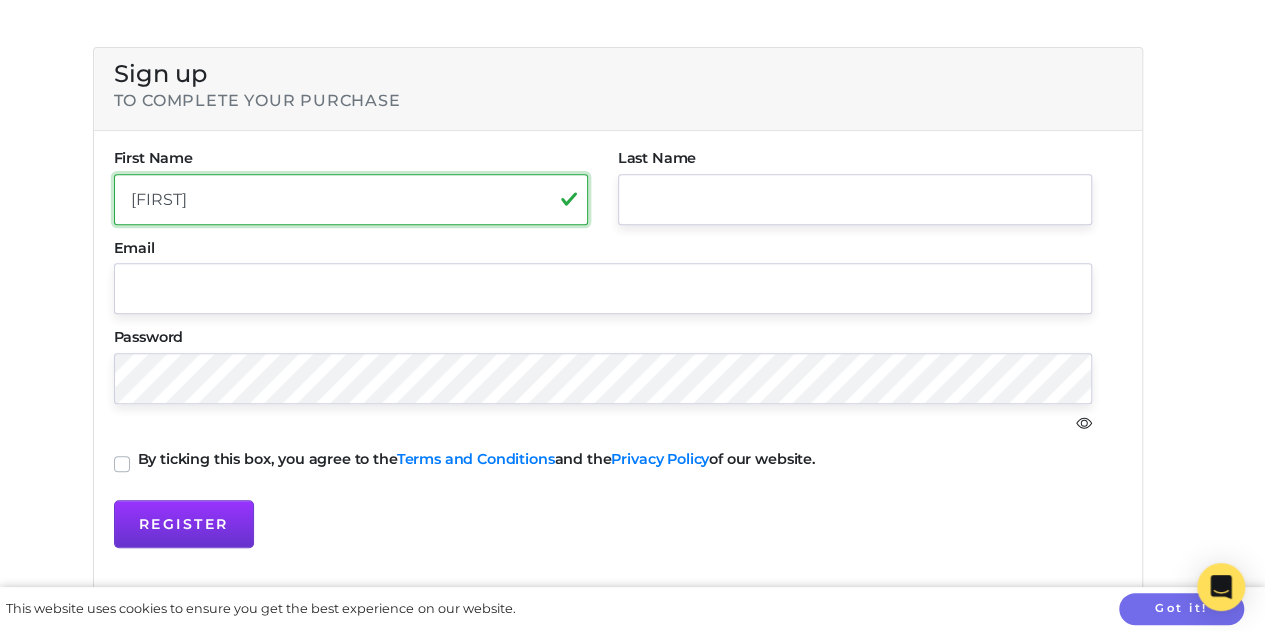 type on "[FIRST]" 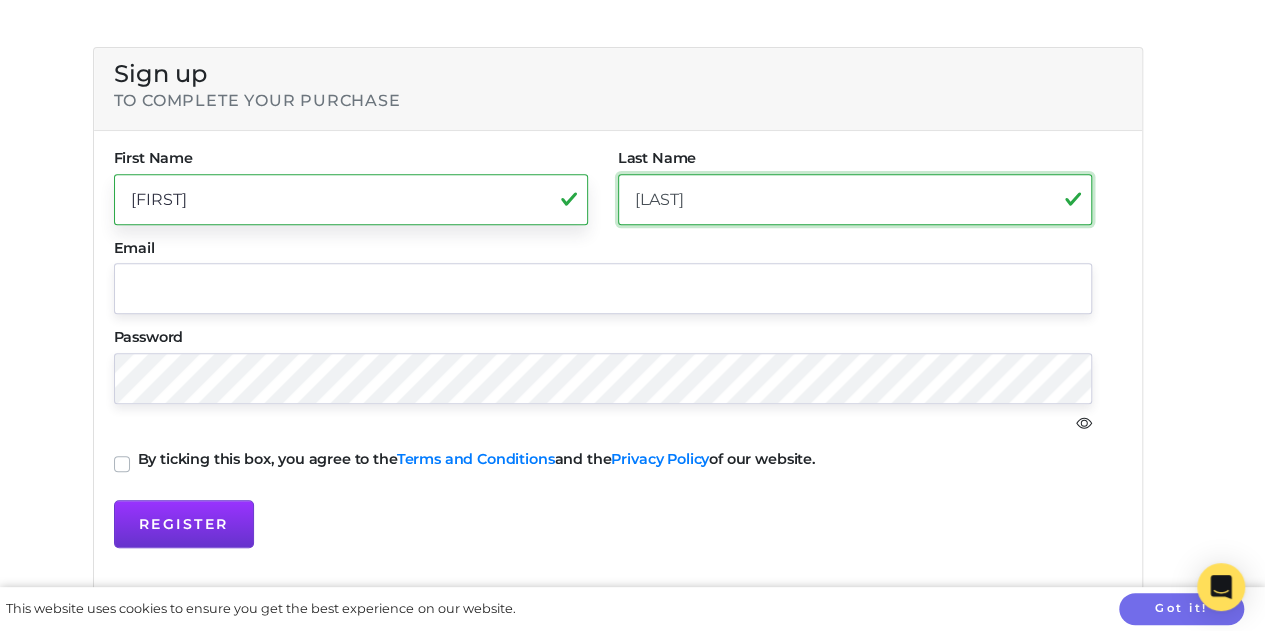 type on "mclennan" 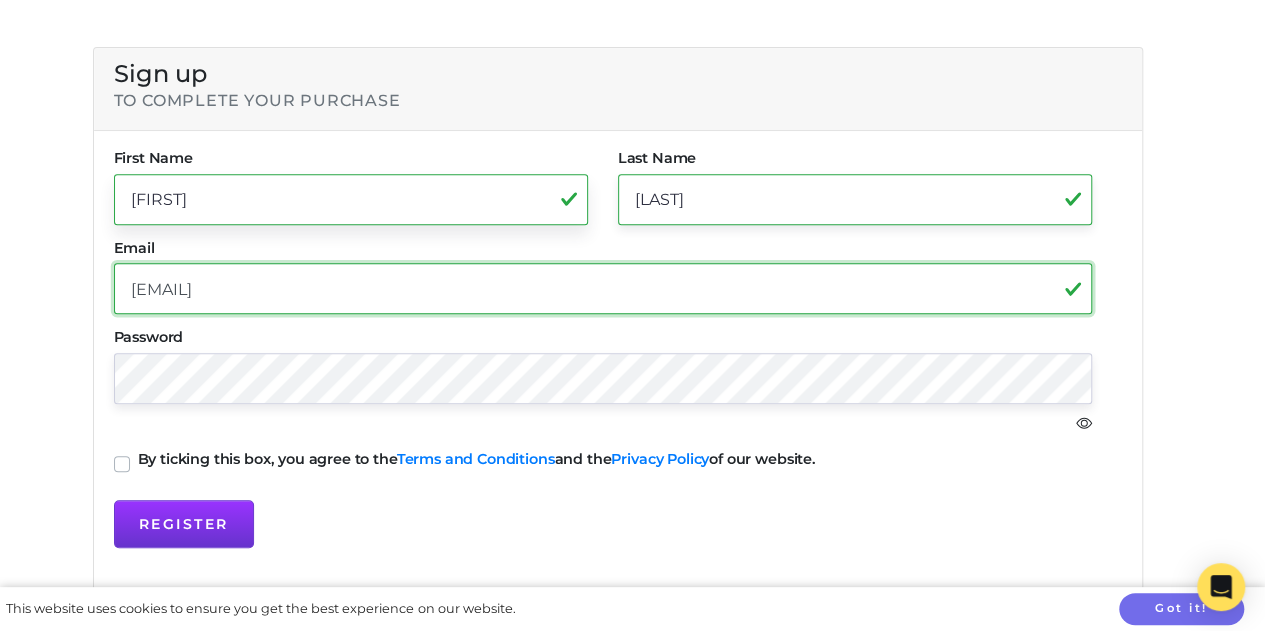 type on "jessicalmclennan@gmail.com" 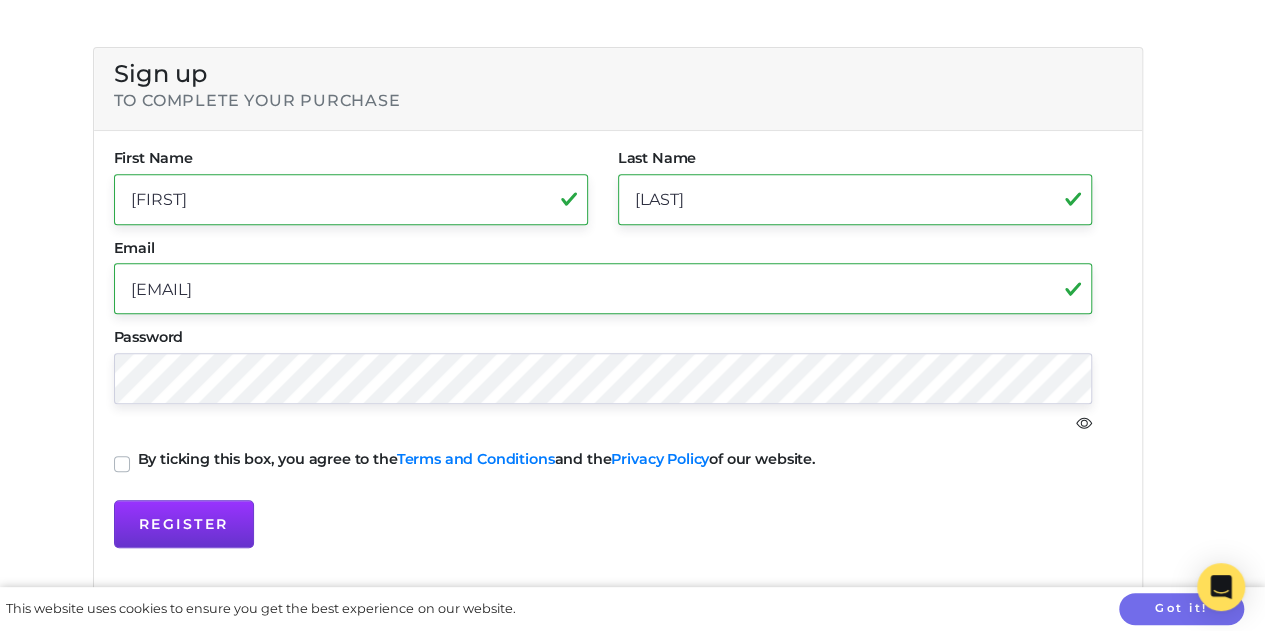 click on "By ticking this box, you agree to the  Terms and Conditions  and the  Privacy
Policy  of our website." at bounding box center (477, 459) 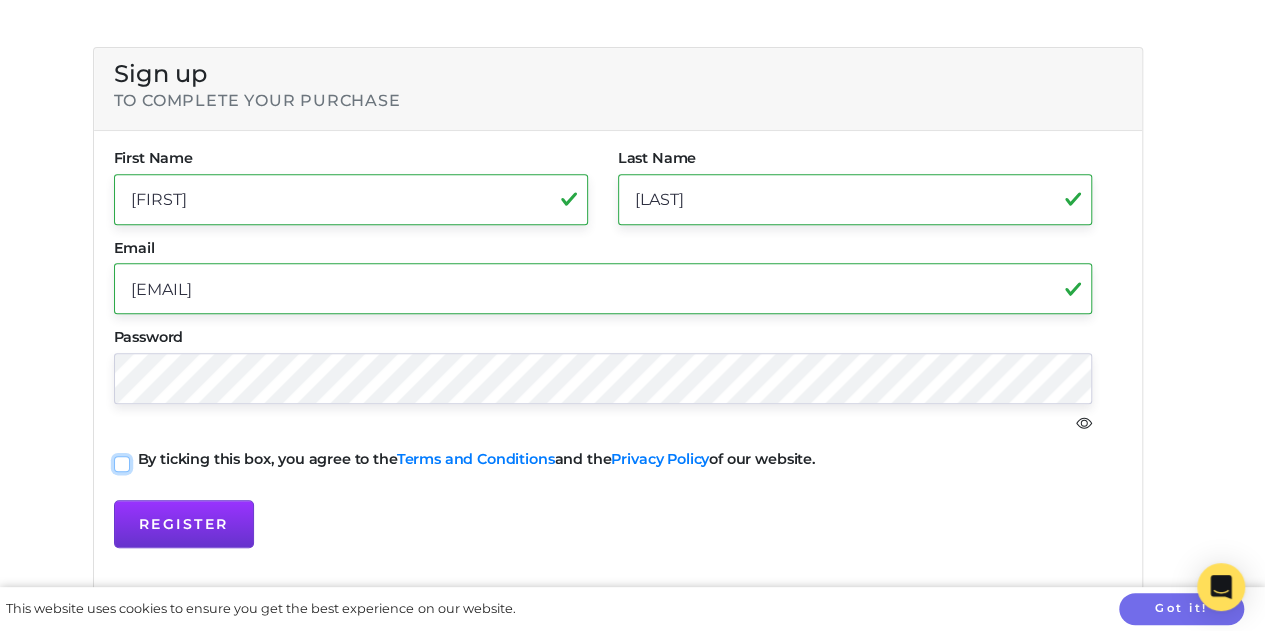 click on "By ticking this box, you agree to the  Terms and Conditions  and the  Privacy
Policy  of our website." at bounding box center (122, 462) 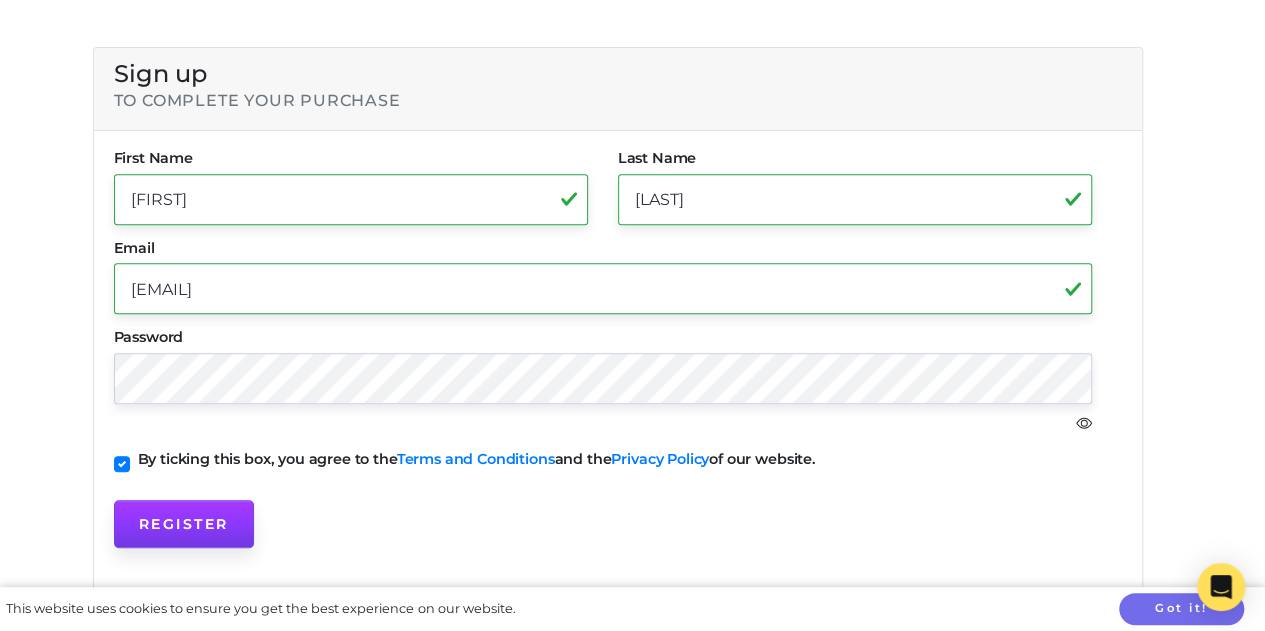 click on "Register" at bounding box center (184, 524) 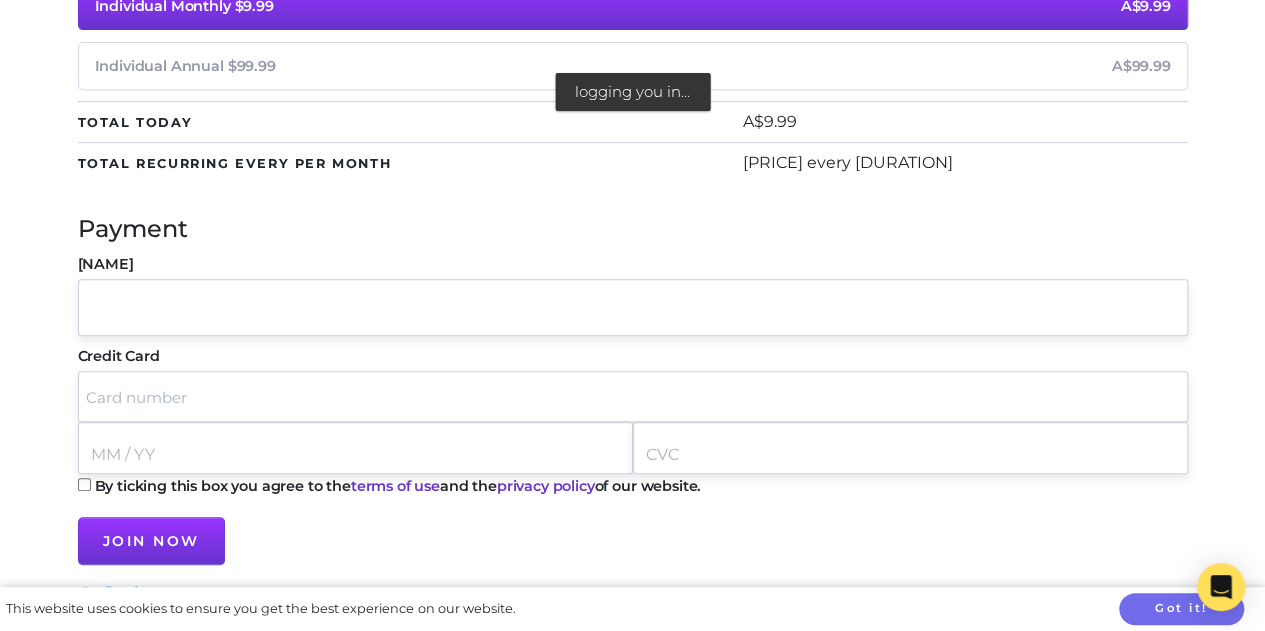 scroll, scrollTop: 432, scrollLeft: 0, axis: vertical 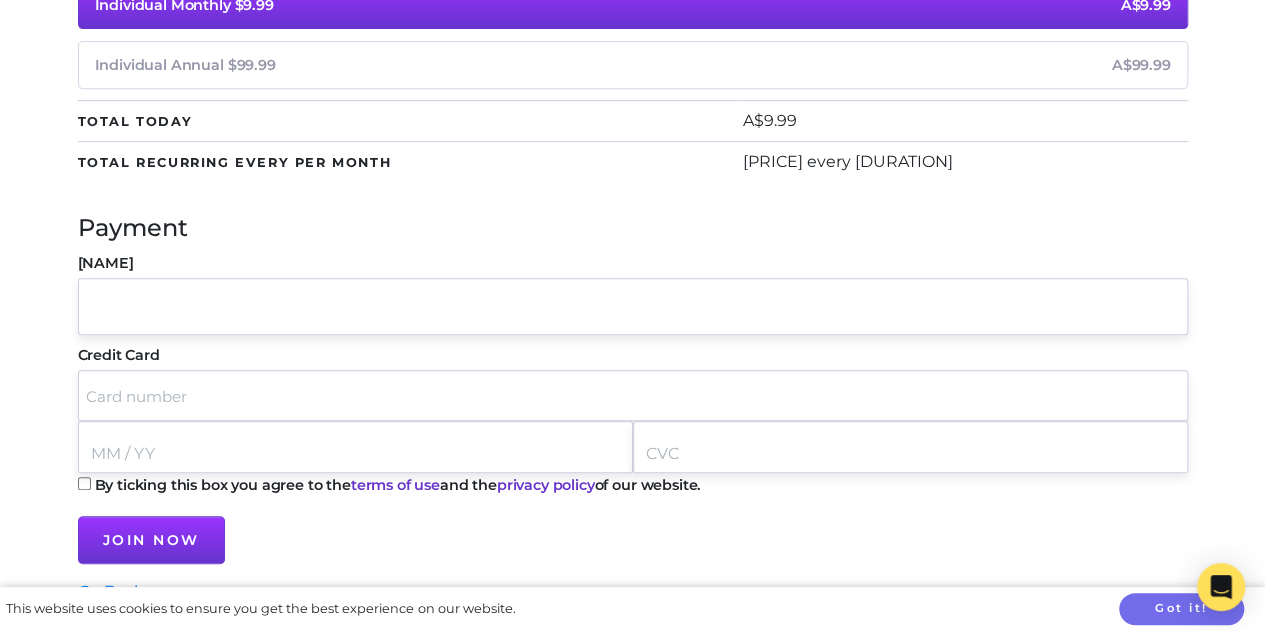 click on "Name on Card" at bounding box center (633, 306) 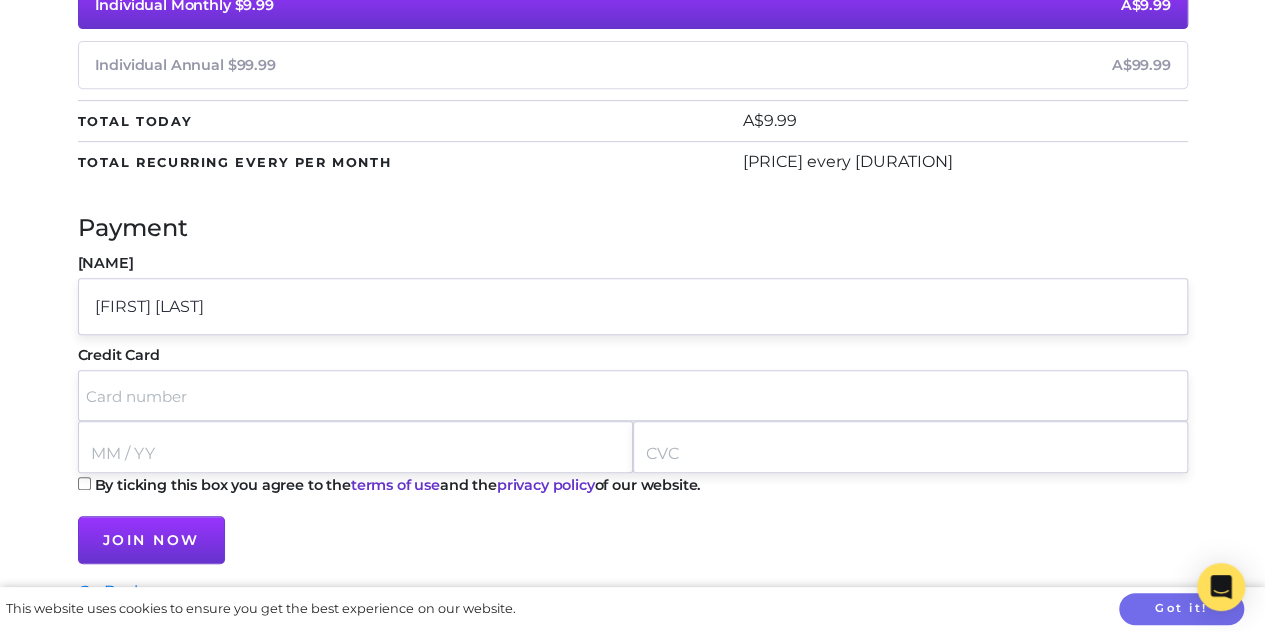 type on "Jessica McLennan" 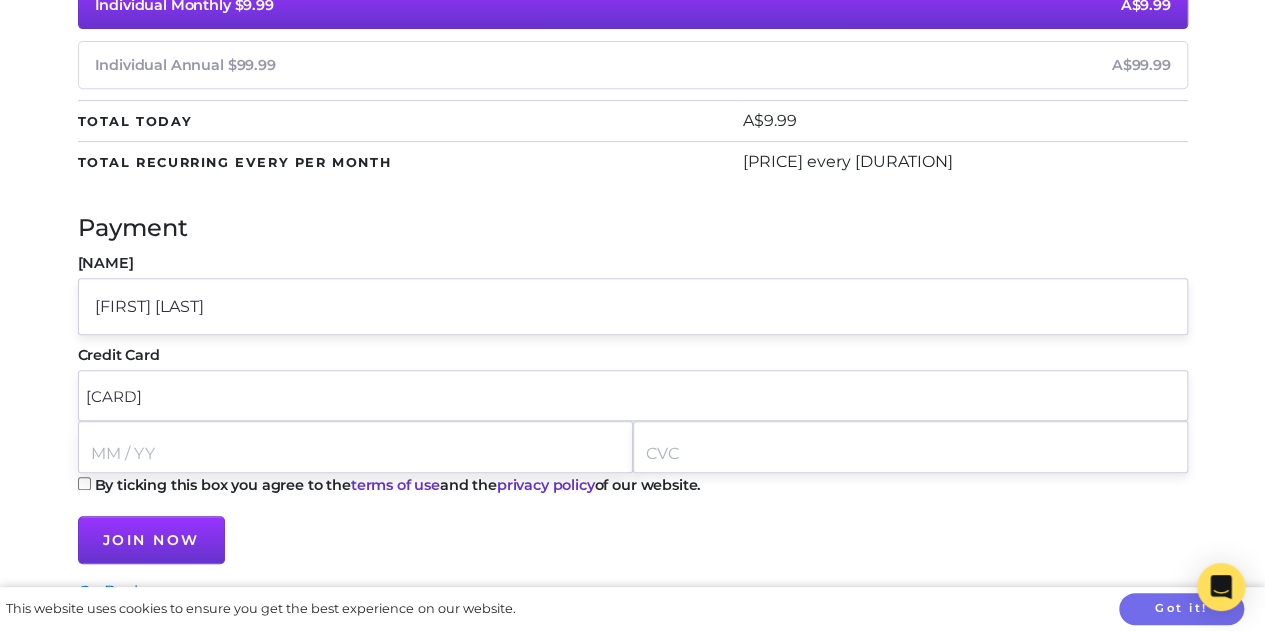 type on "5360 3600 7680 7792" 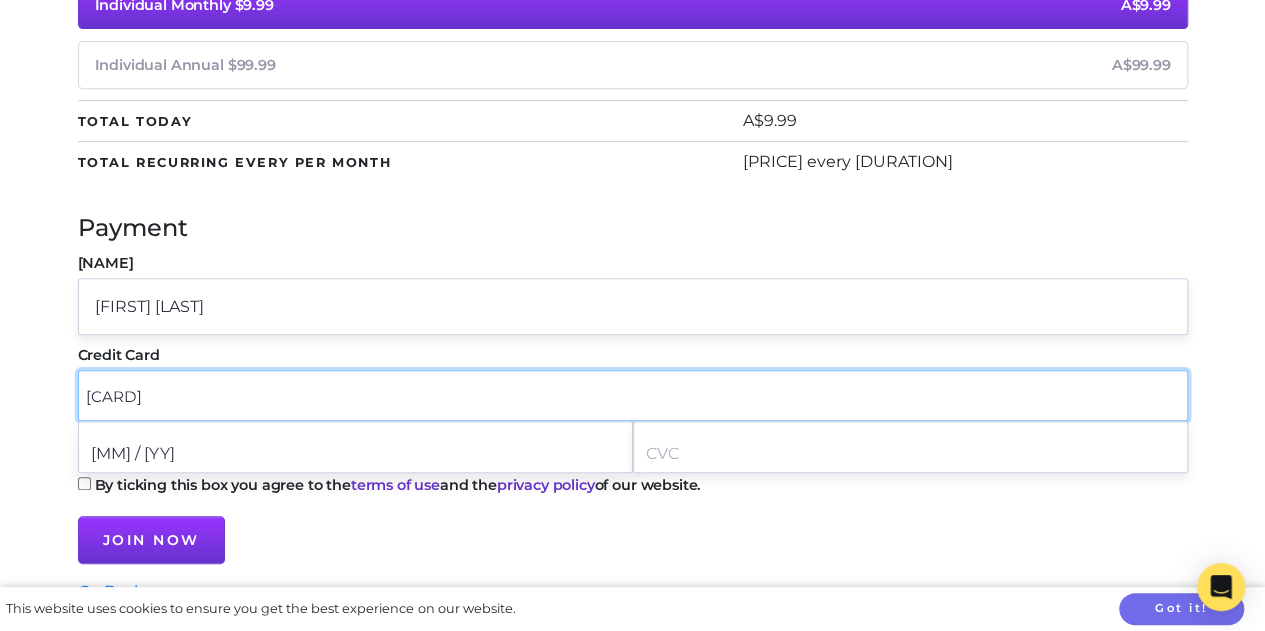 type on "11 / 26" 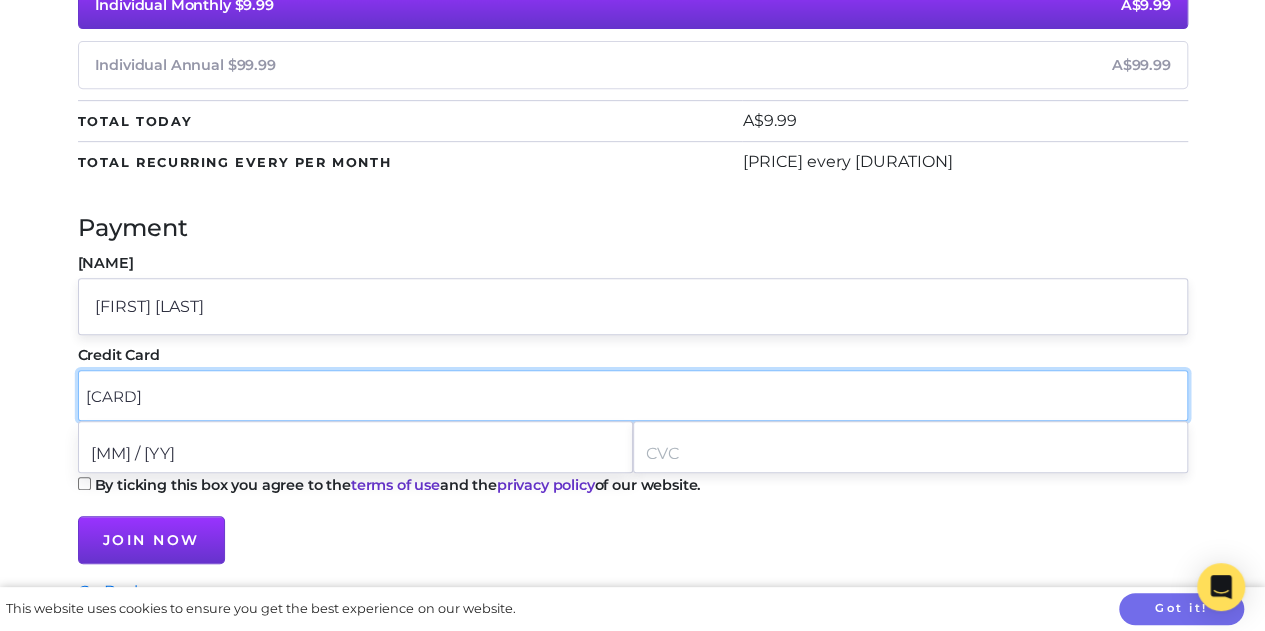 scroll, scrollTop: 6, scrollLeft: 0, axis: vertical 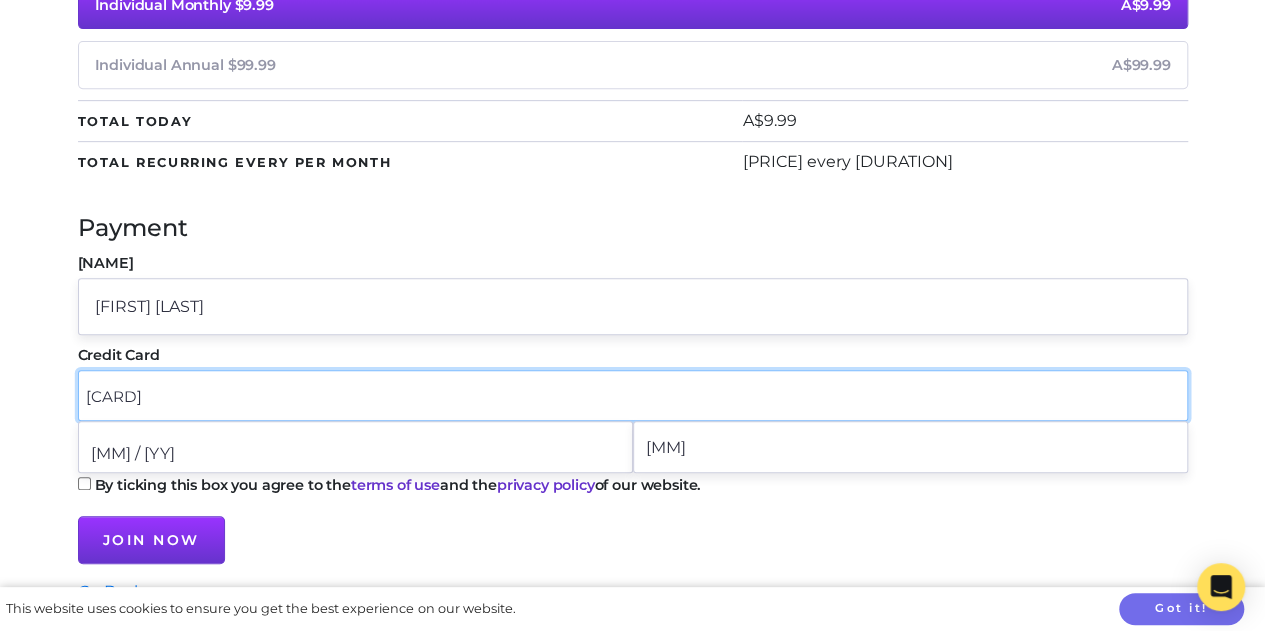 type on "033" 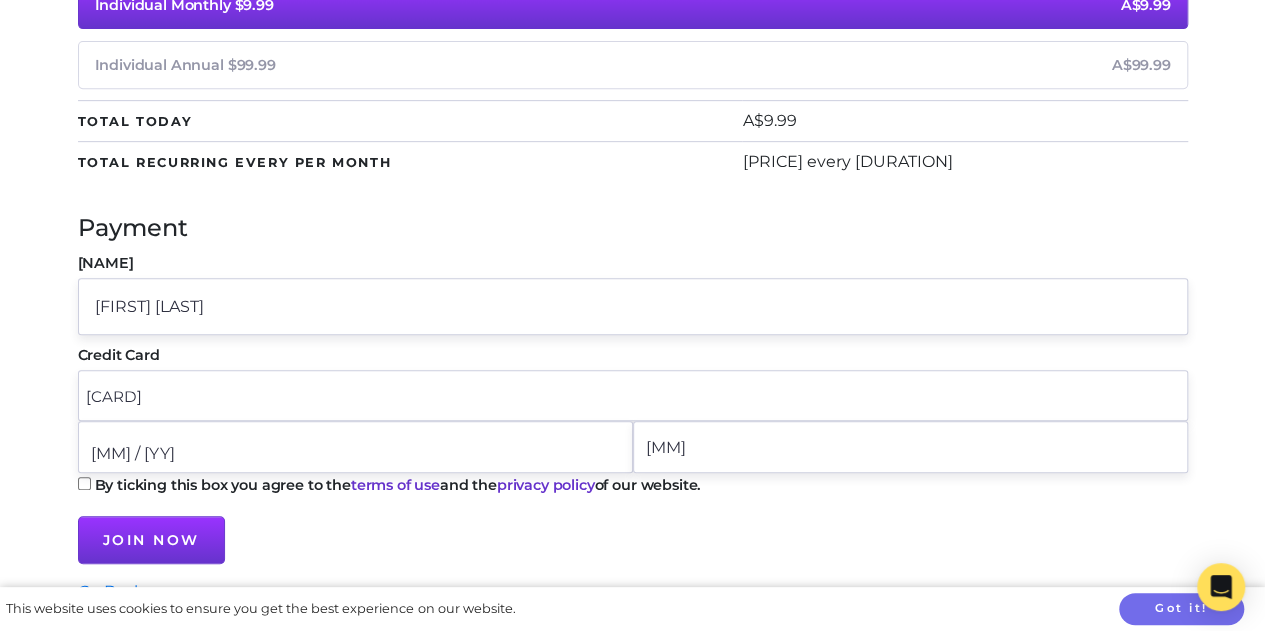 click on "By ticking this box you agree to the  terms of use  and the  privacy policy  of our website." at bounding box center (84, 483) 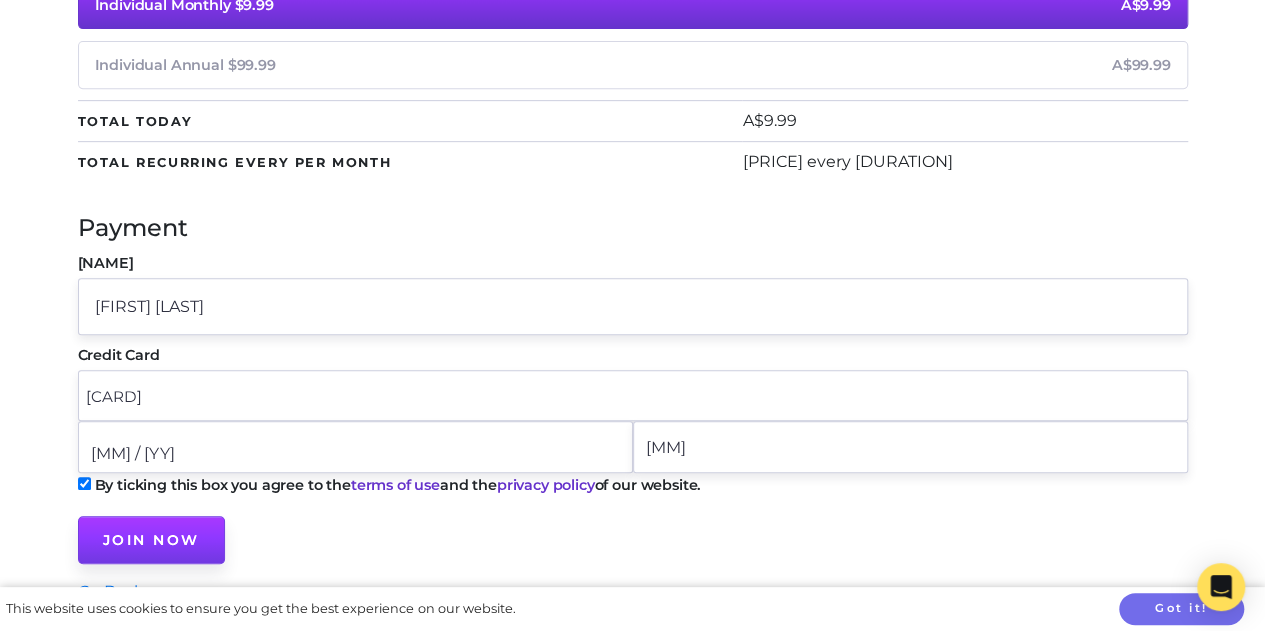 click on "Join Now" at bounding box center [151, 540] 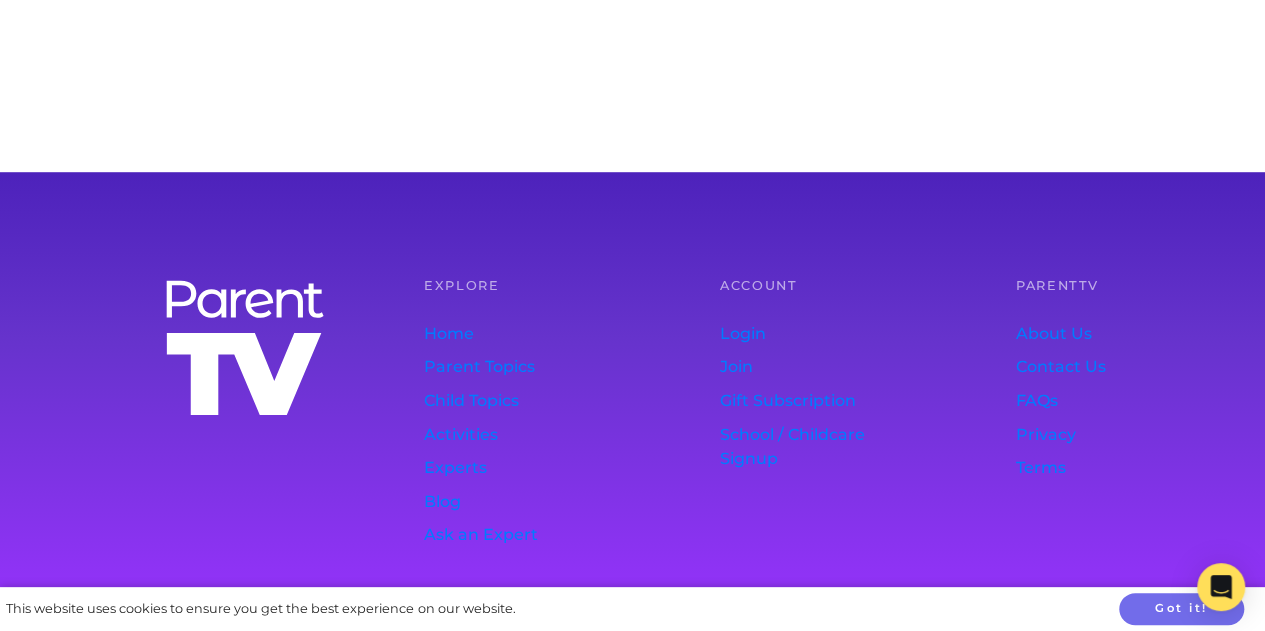 scroll, scrollTop: 0, scrollLeft: 0, axis: both 